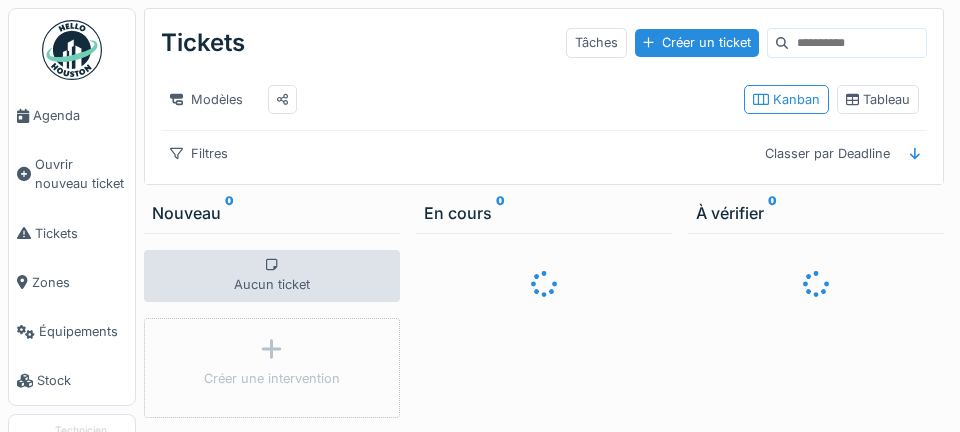 scroll, scrollTop: 0, scrollLeft: 0, axis: both 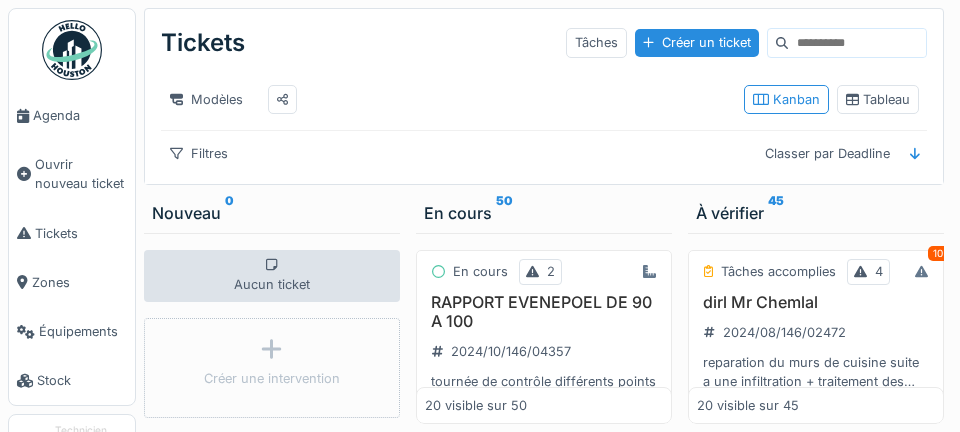 click on "Agenda" at bounding box center [80, 115] 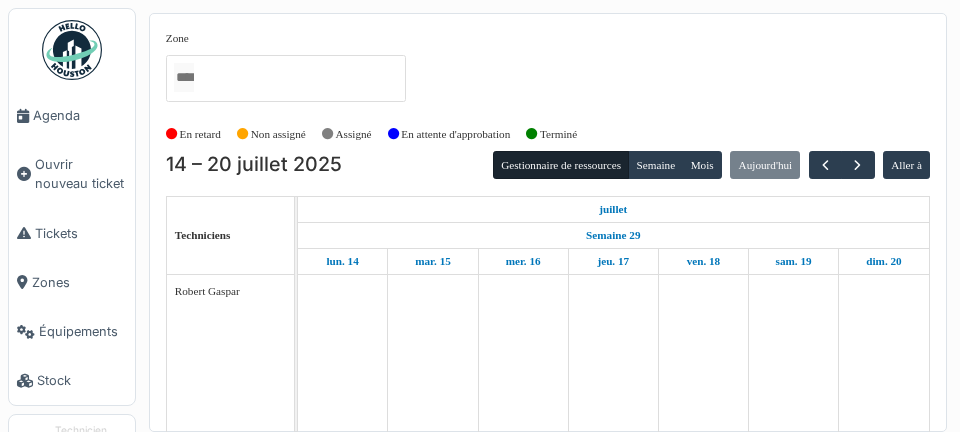 scroll, scrollTop: 0, scrollLeft: 0, axis: both 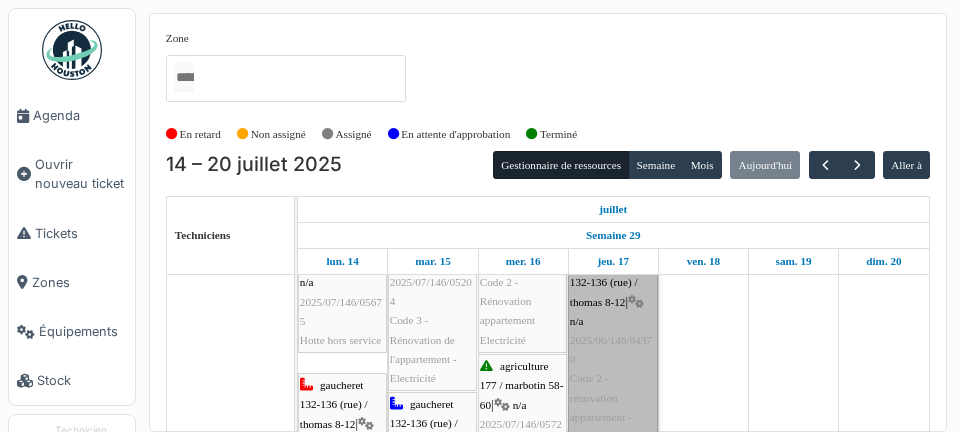 click on "gaucheret 132-136 (rue) / thomas 8-12
|     n/a
2025/06/146/04370
Code 2 - rénovation appartement - Ajustement prises encastrées" at bounding box center (613, 359) 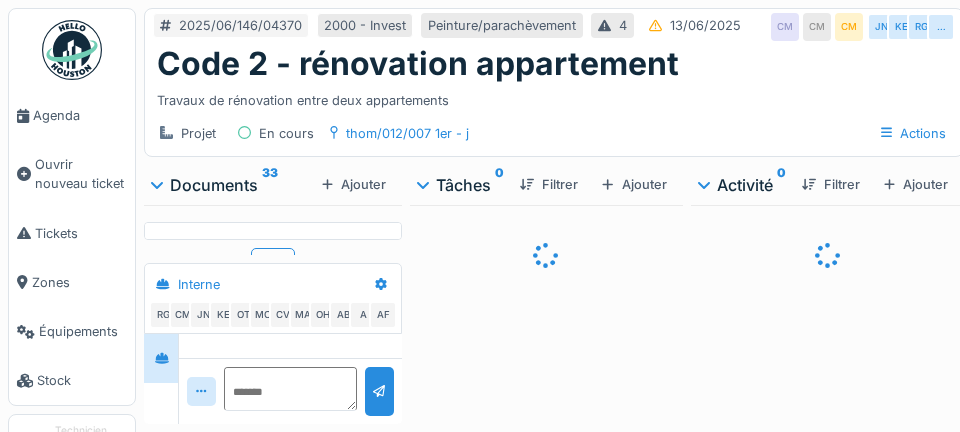 scroll, scrollTop: 0, scrollLeft: 0, axis: both 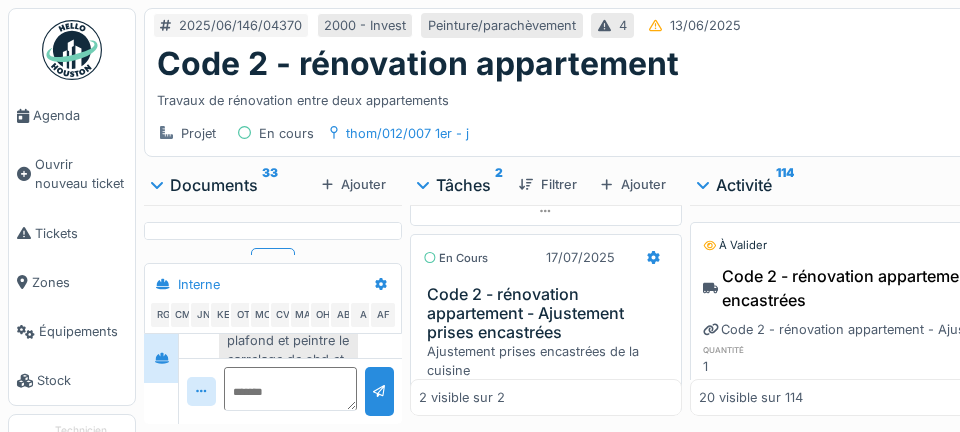 click on "Stop" at bounding box center [546, 413] 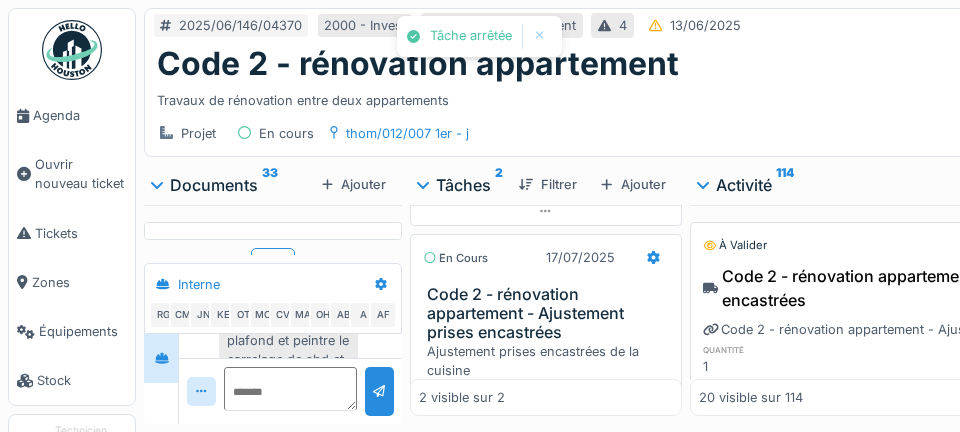click on "Agenda" at bounding box center [80, 115] 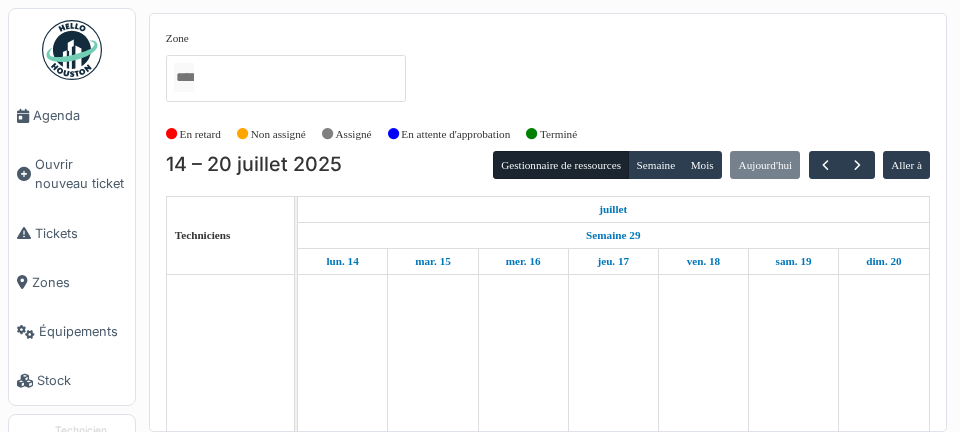 scroll, scrollTop: 0, scrollLeft: 0, axis: both 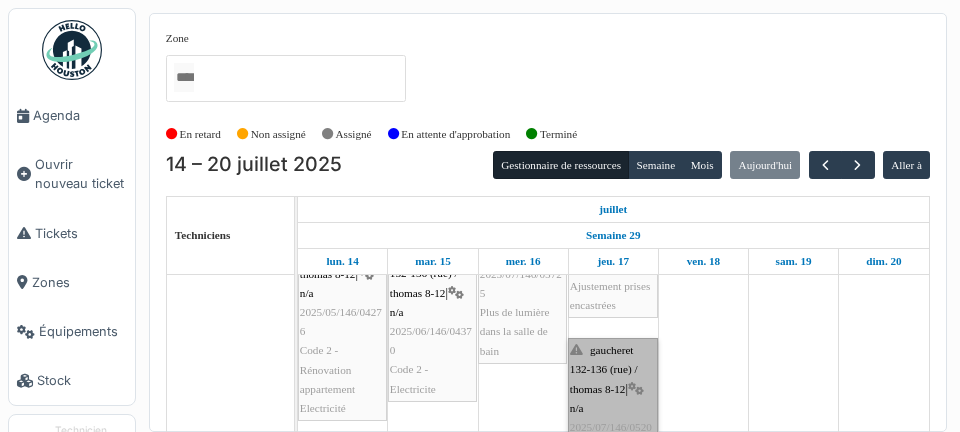 click on "gaucheret 132-136 (rue) / thomas 8-12
|     n/a
2025/07/146/05204
Code 3 - Rénovation de l'appartement - Prise pour hotte" at bounding box center [613, 437] 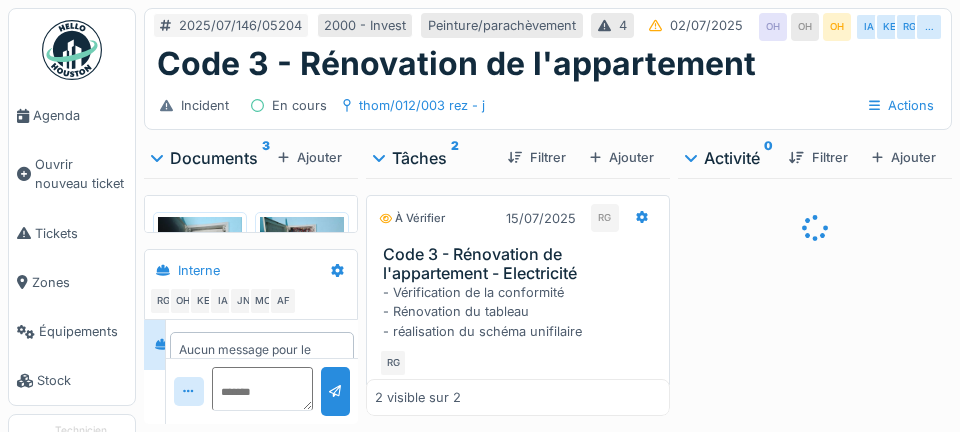 scroll, scrollTop: 0, scrollLeft: 0, axis: both 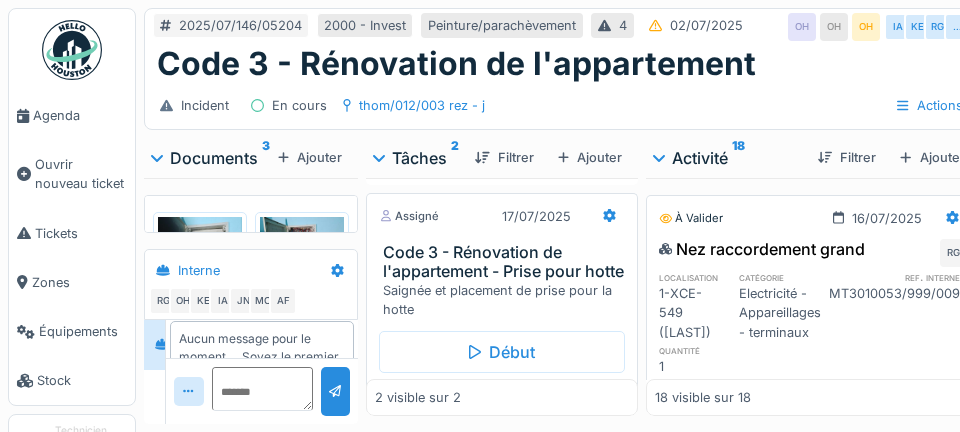 click on "Début" at bounding box center (502, 352) 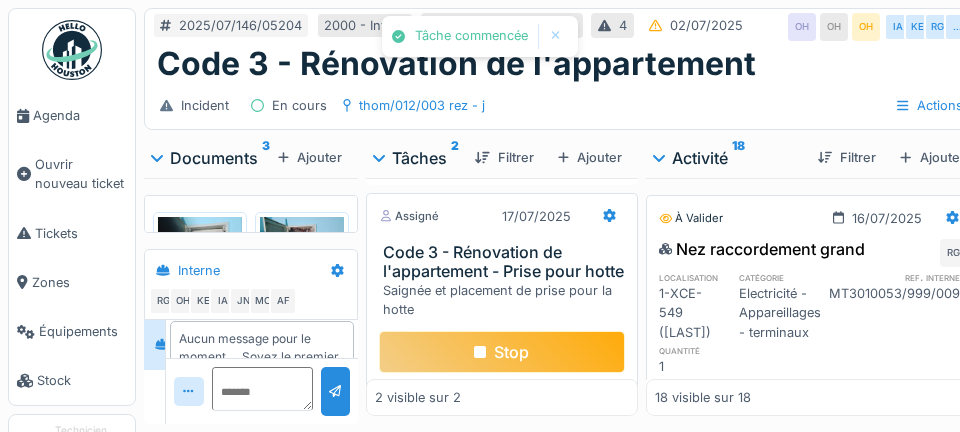click at bounding box center [609, 216] 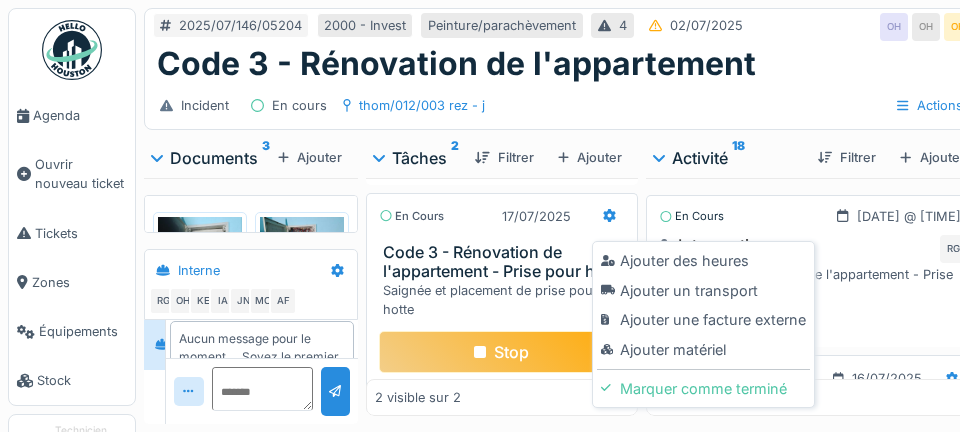 click on "Ajouter un transport" at bounding box center [703, 291] 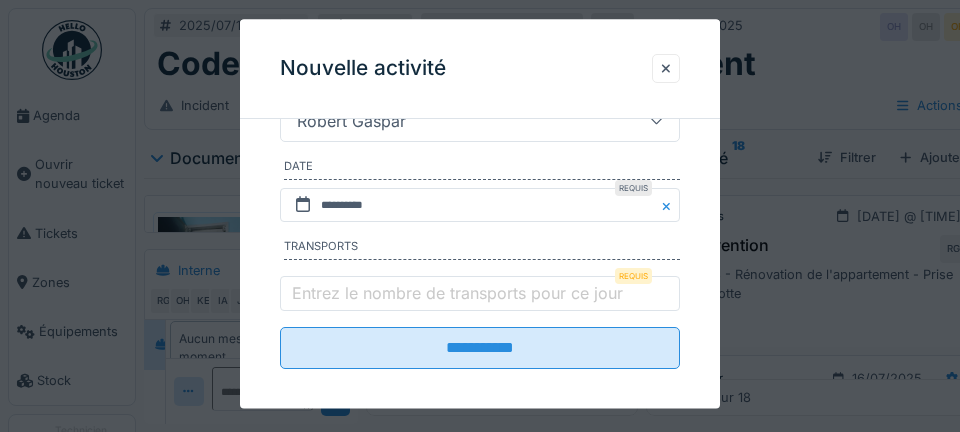 scroll, scrollTop: 403, scrollLeft: 0, axis: vertical 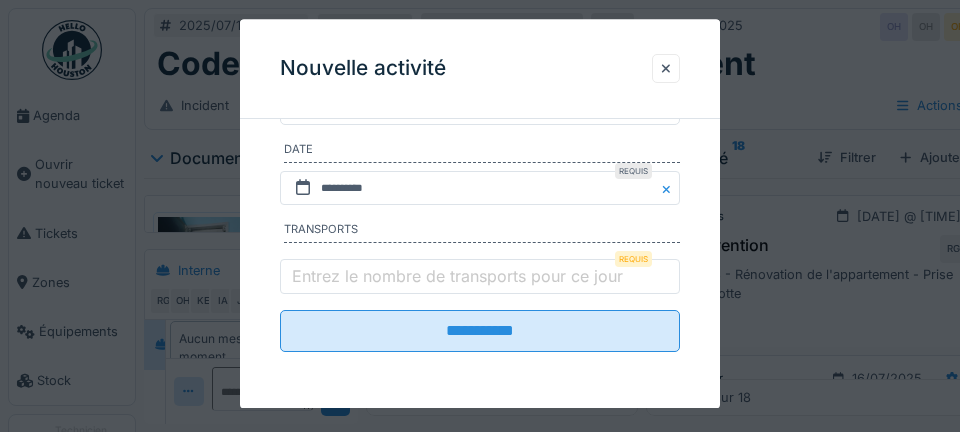 click on "Entrez le nombre de transports pour ce jour" at bounding box center [457, 276] 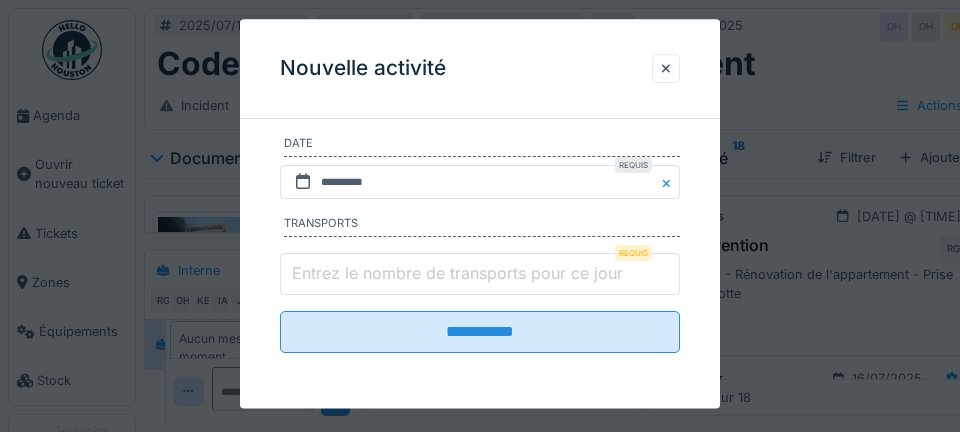 click on "Entrez le nombre de transports pour ce jour" at bounding box center (480, 275) 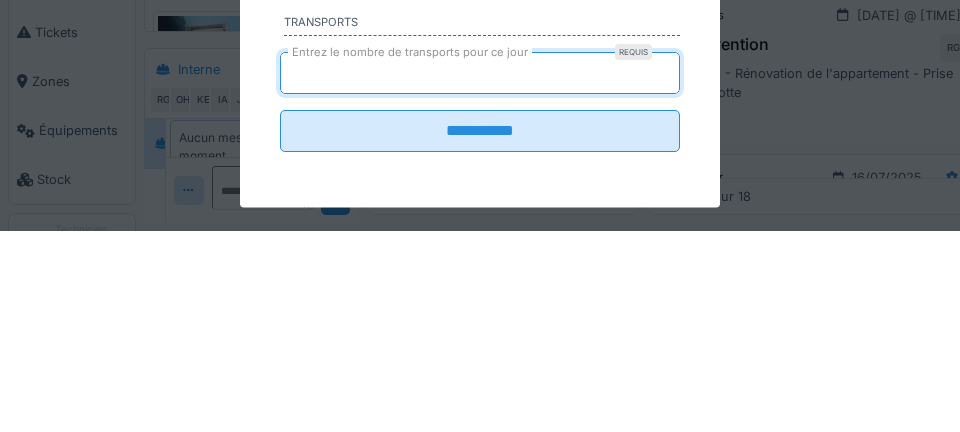 type on "*" 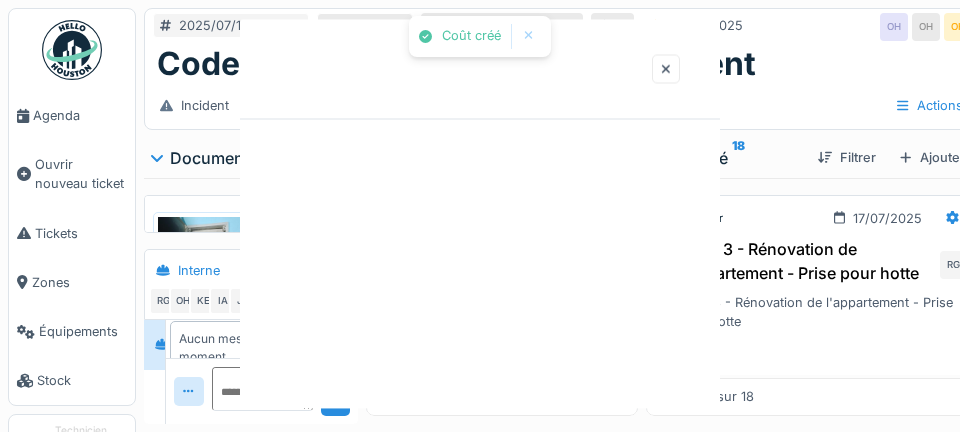 scroll, scrollTop: 0, scrollLeft: 0, axis: both 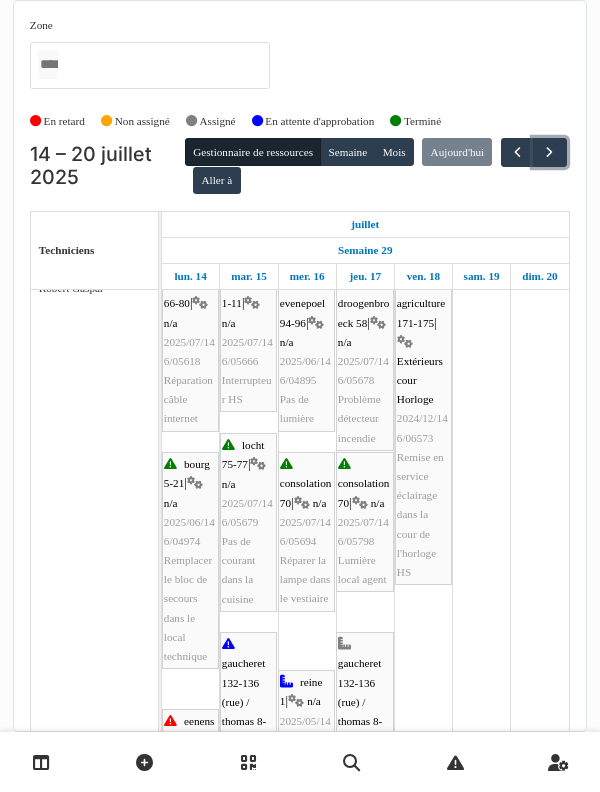 click at bounding box center (549, 152) 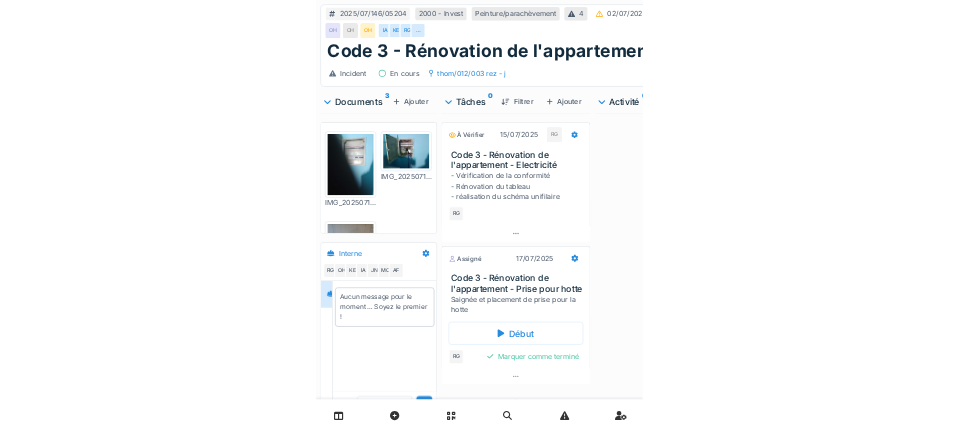 scroll, scrollTop: 0, scrollLeft: 0, axis: both 